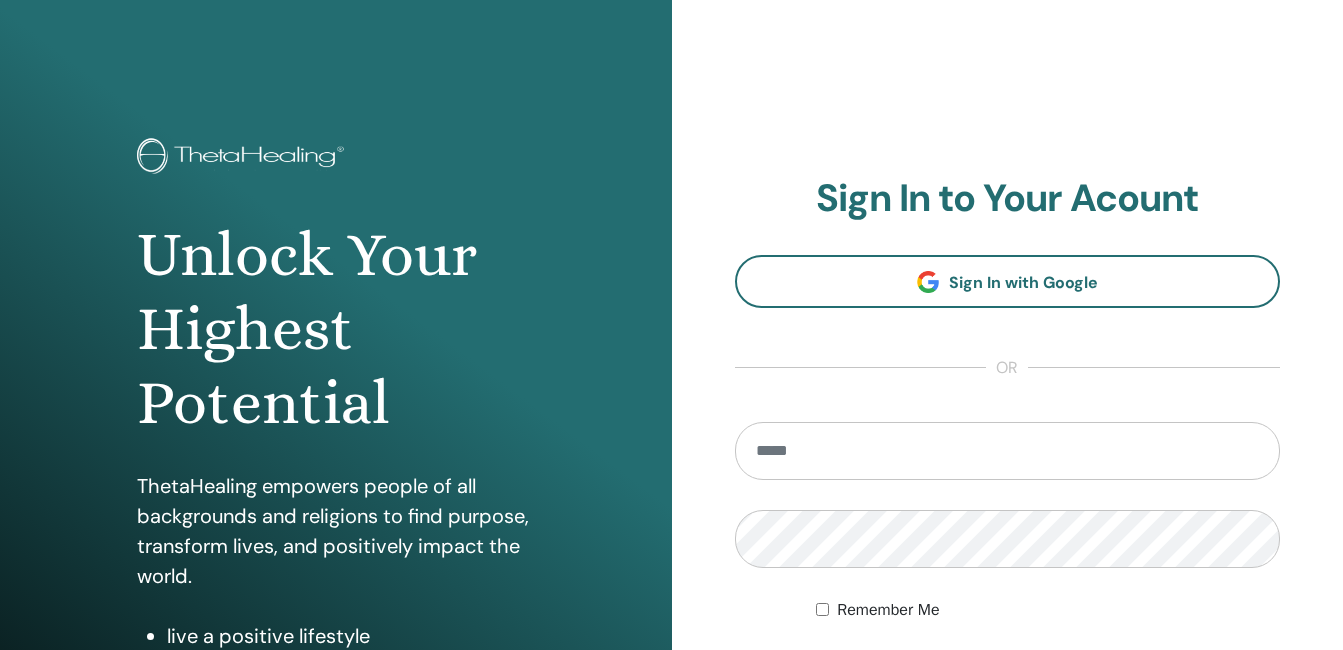 scroll, scrollTop: 0, scrollLeft: 0, axis: both 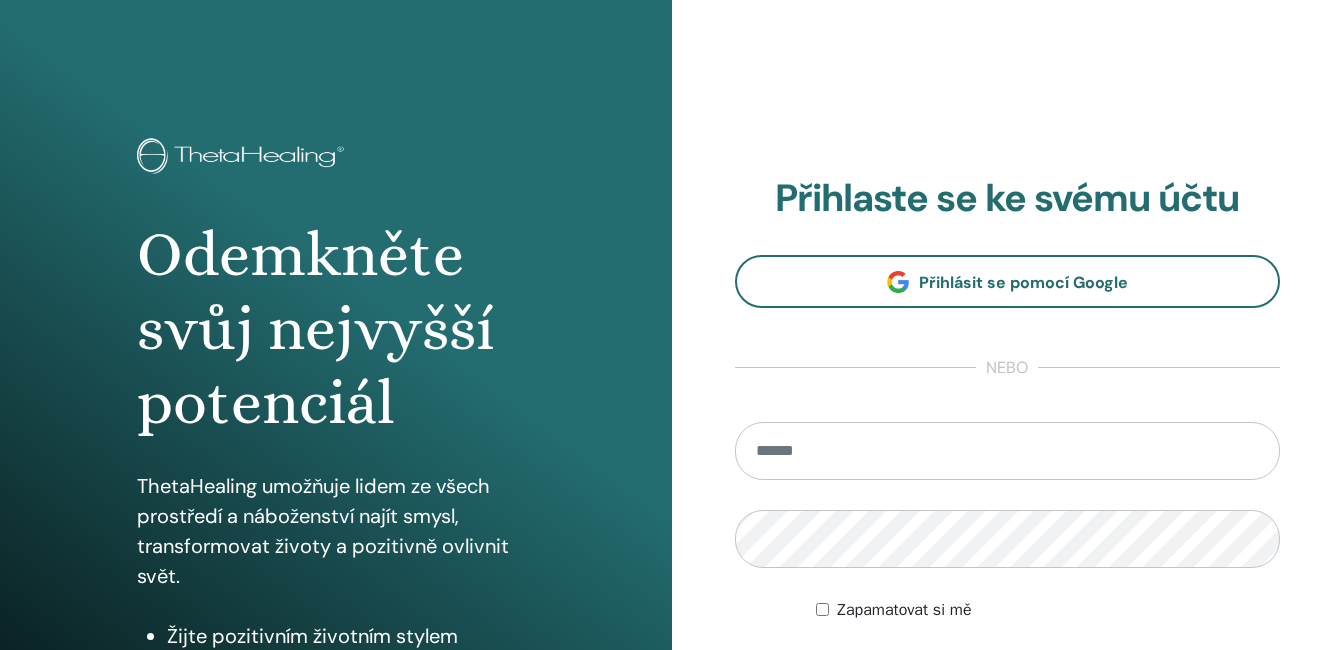 click at bounding box center (1008, 451) 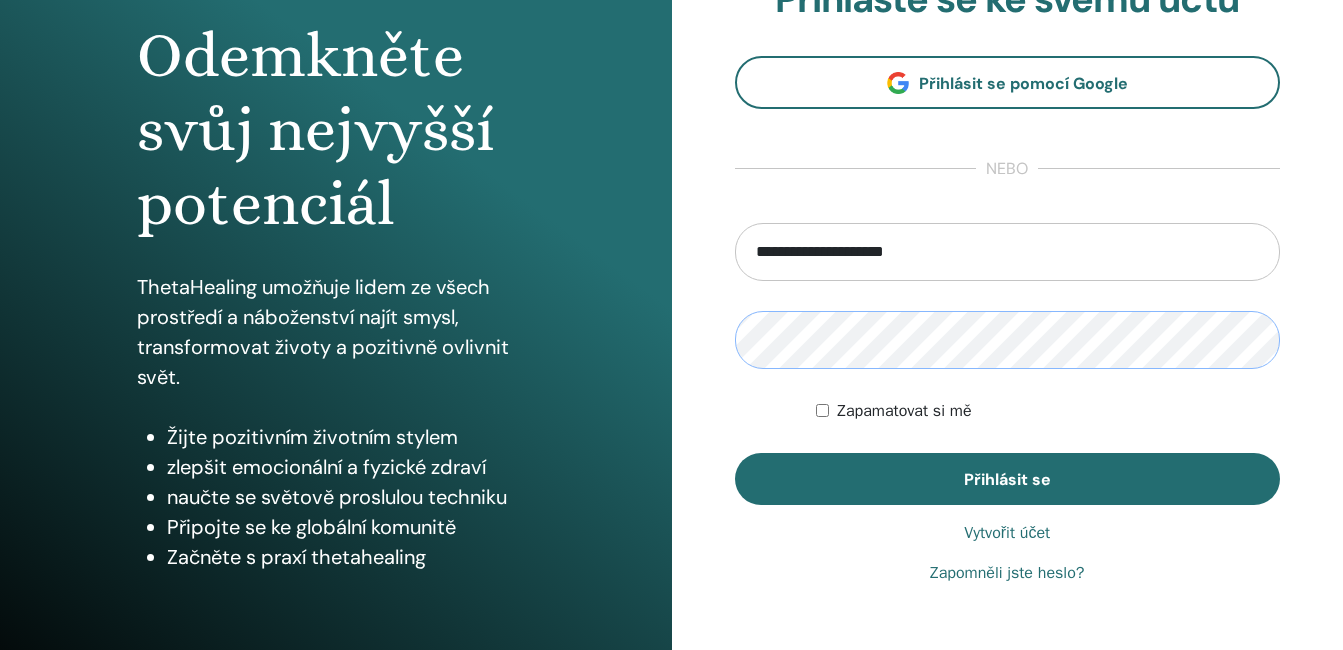 scroll, scrollTop: 0, scrollLeft: 0, axis: both 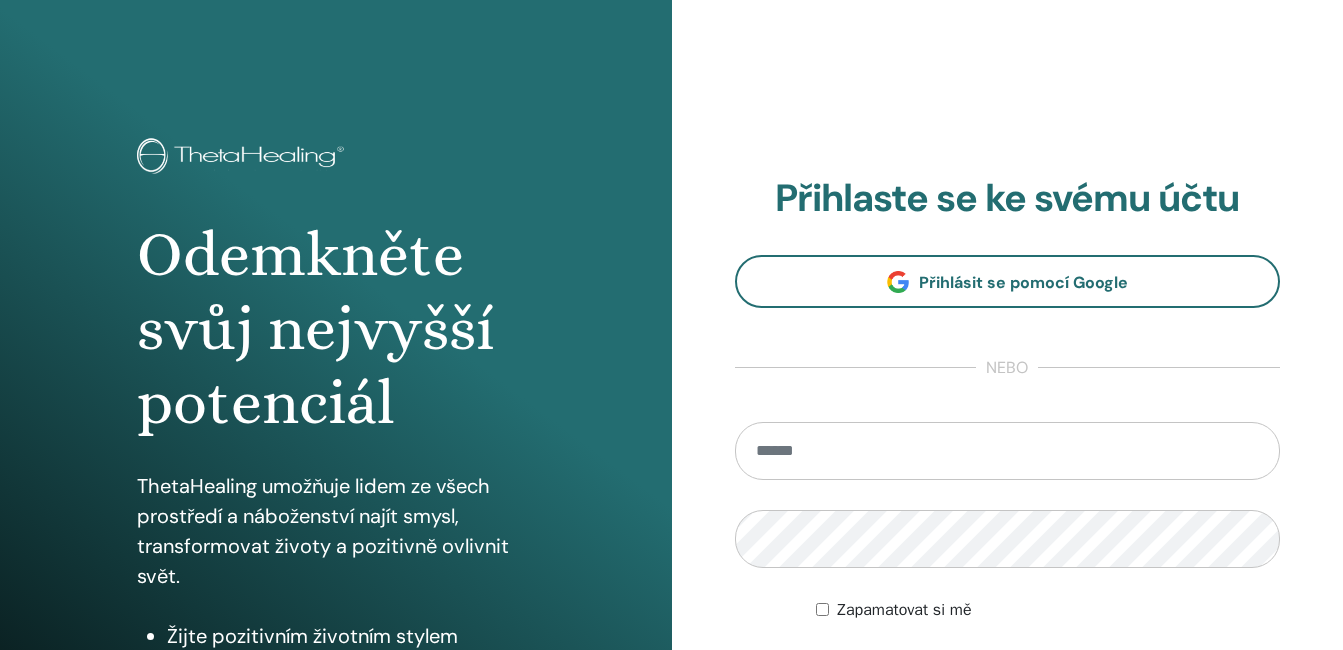 click at bounding box center [1008, 451] 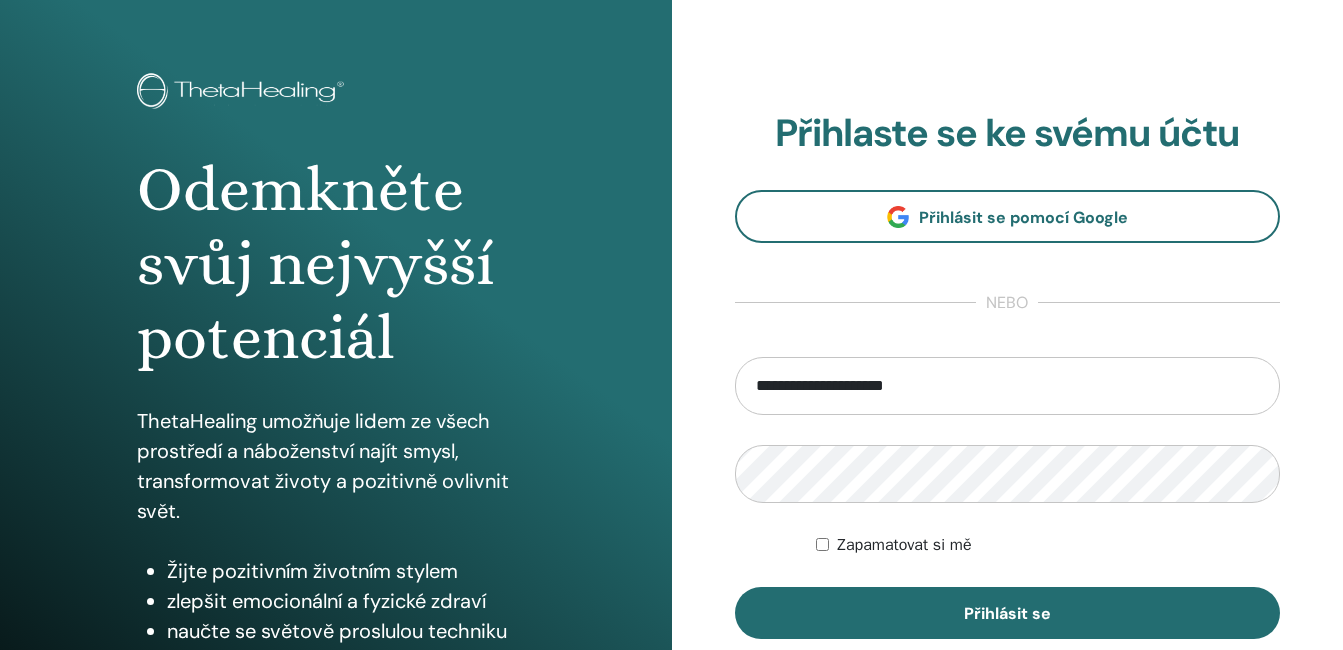 scroll, scrollTop: 100, scrollLeft: 0, axis: vertical 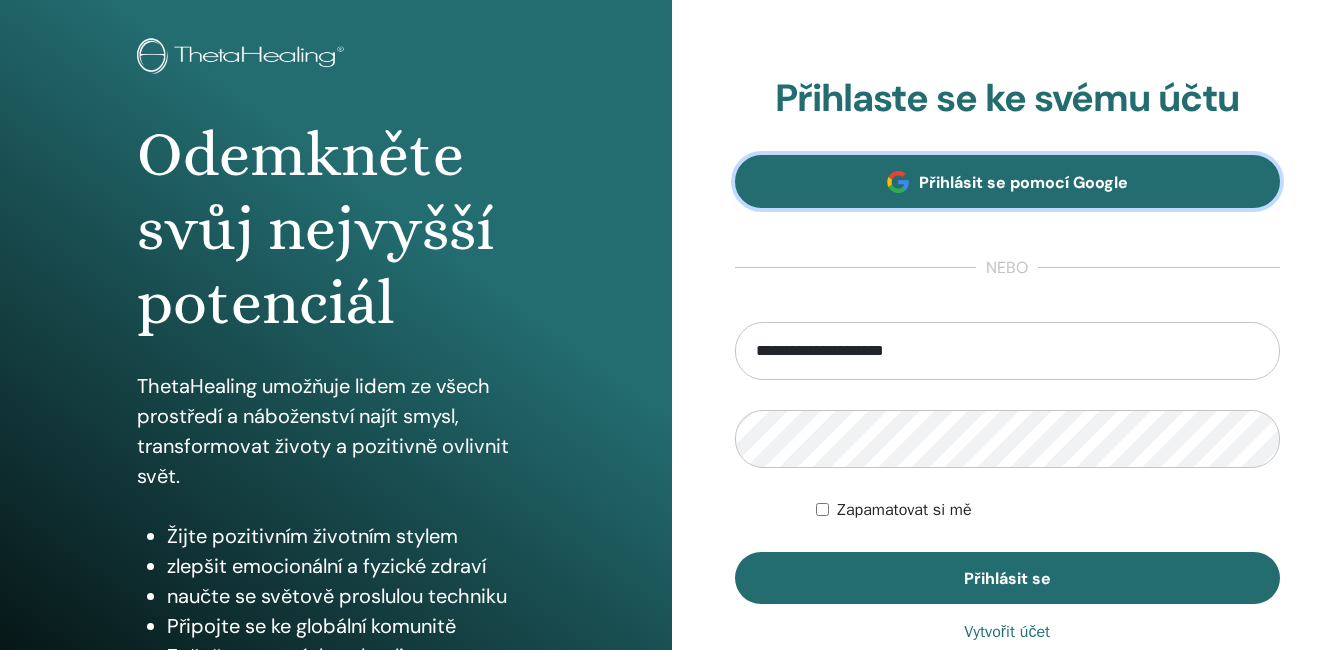 click on "Přihlásit se pomocí Google" at bounding box center (1008, 181) 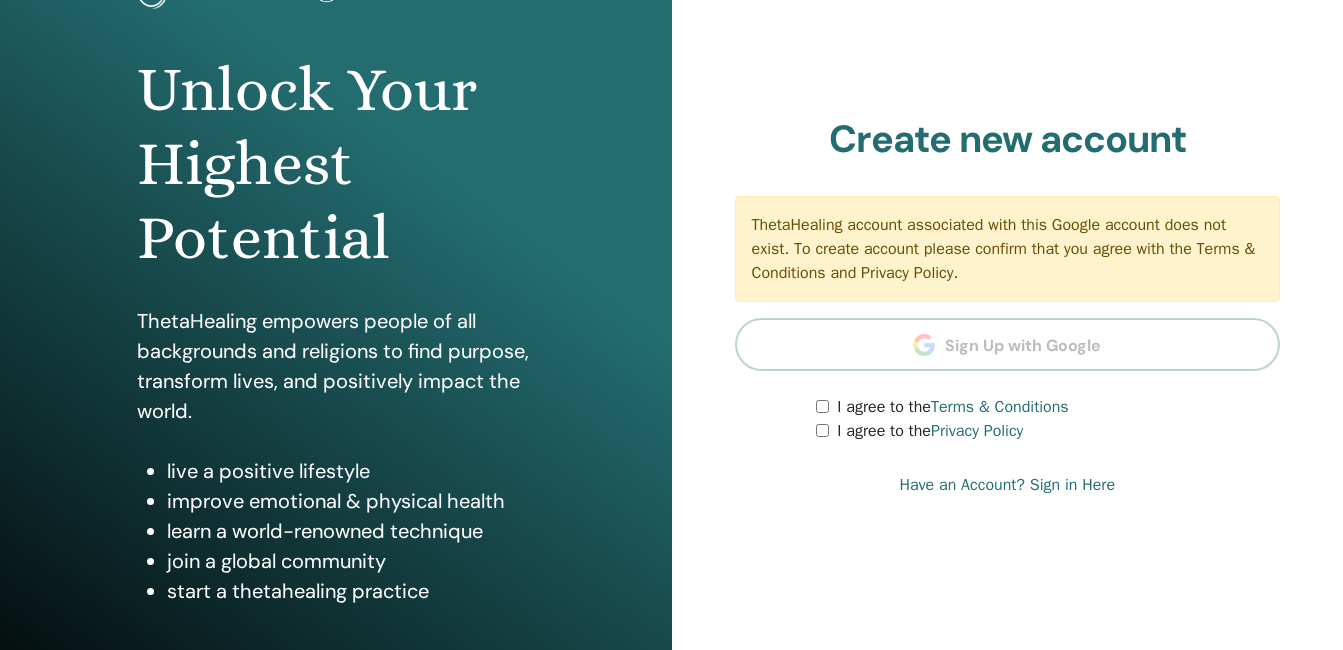 scroll, scrollTop: 200, scrollLeft: 0, axis: vertical 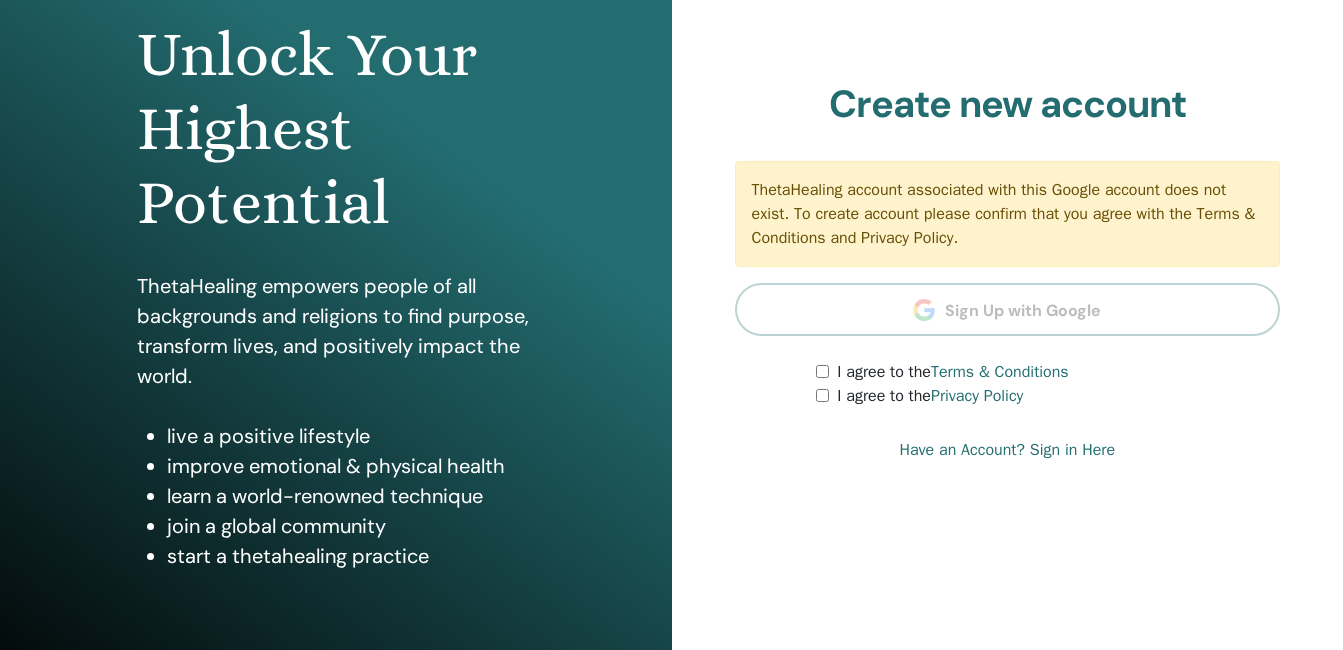 click on "Create new account
ThetaHealing account associated with this Google account does not exist. To create account please confirm that you agree with the Terms & Conditions and Privacy Policy.
Sign Up with Google
I agree to the  Terms & Conditions
I agree to the  Privacy Policy" at bounding box center (1008, 245) 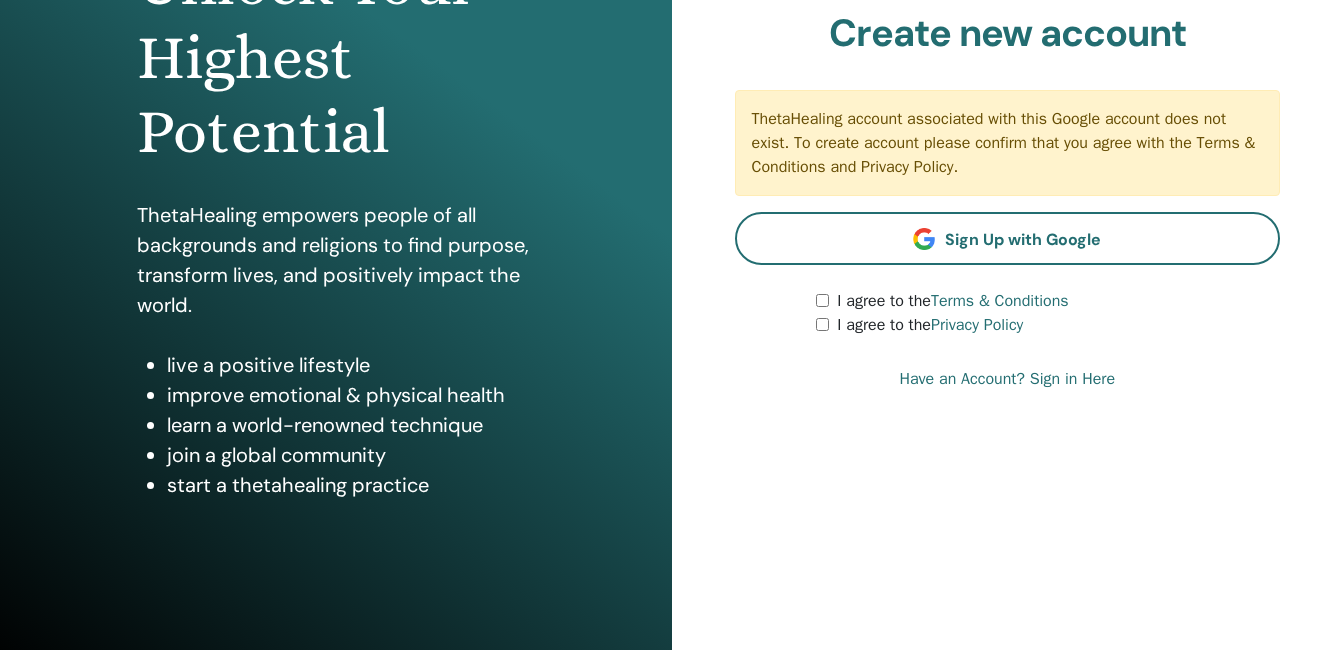 scroll, scrollTop: 310, scrollLeft: 0, axis: vertical 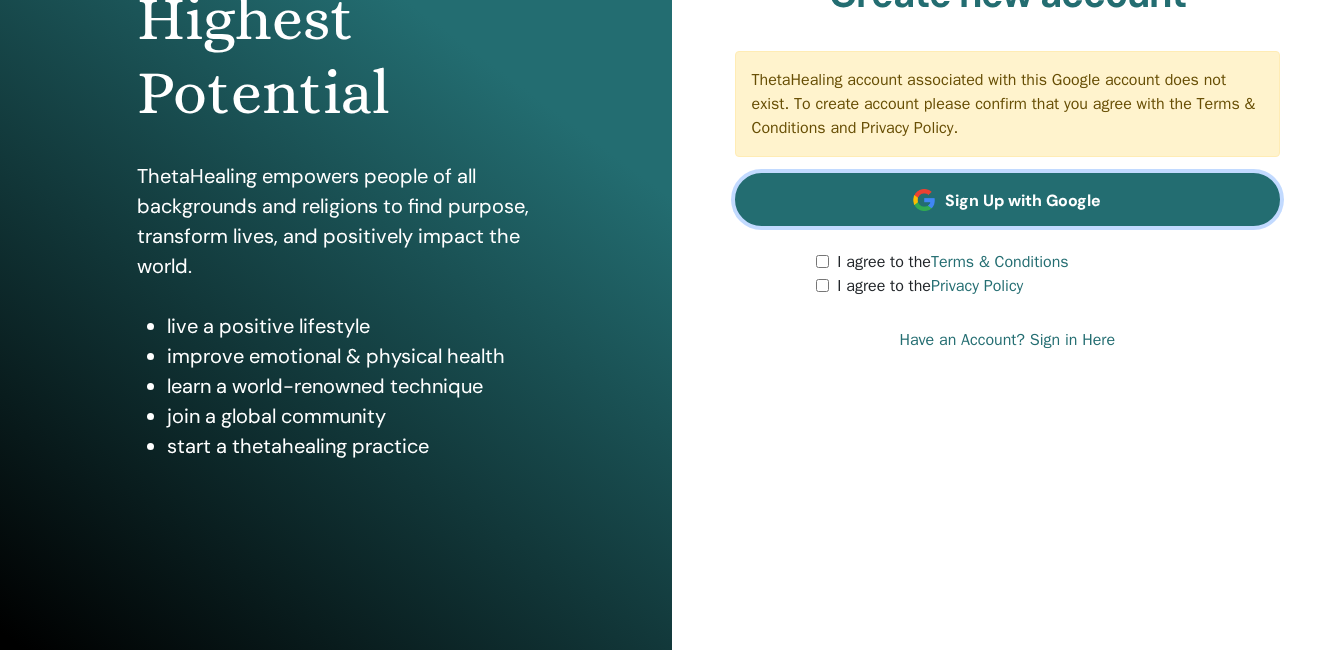 click on "Sign Up with Google" at bounding box center (1023, 200) 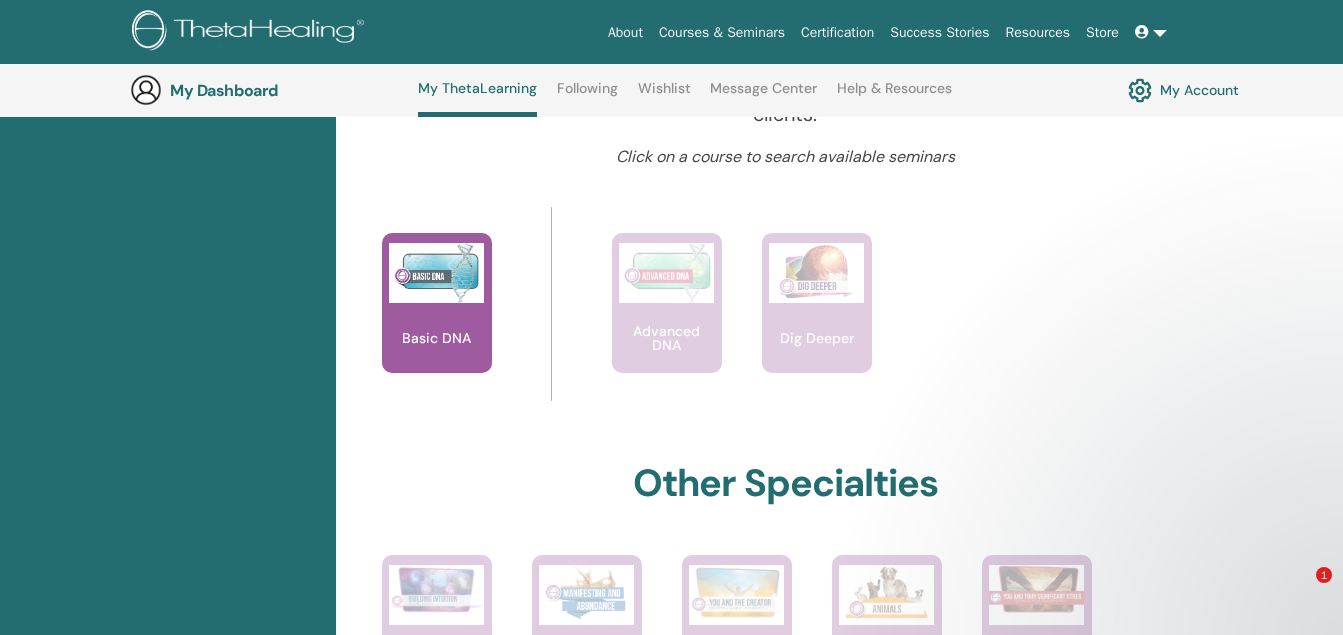 scroll, scrollTop: 953, scrollLeft: 0, axis: vertical 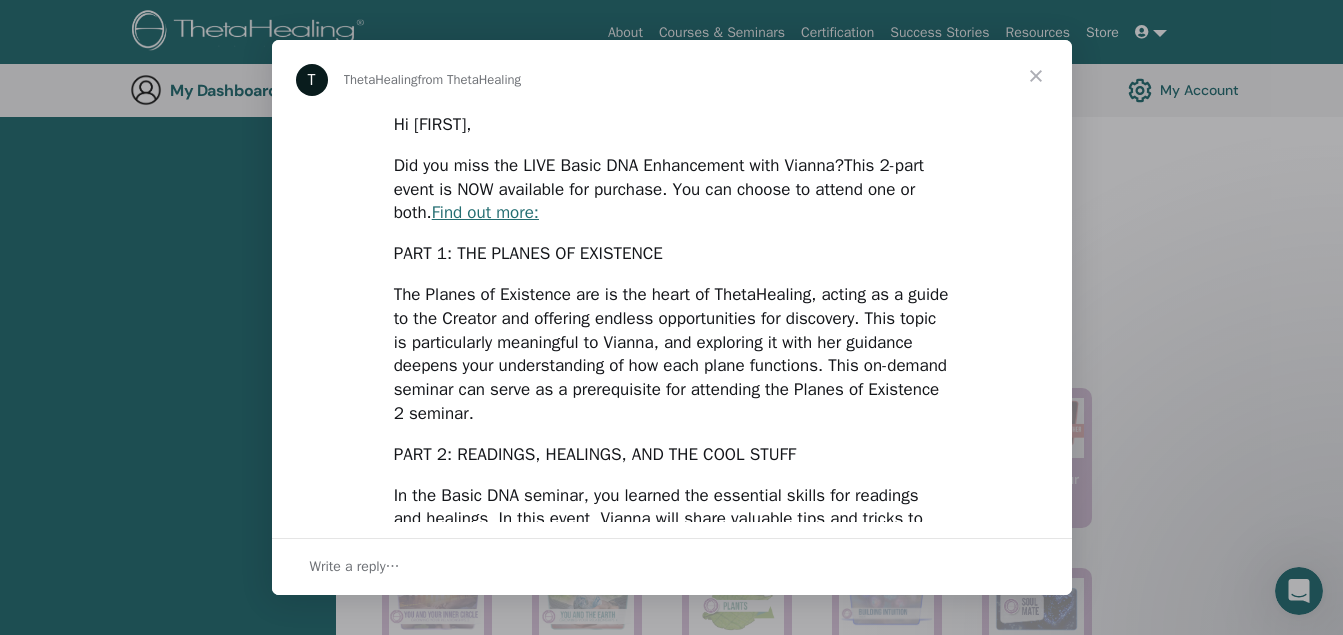 click at bounding box center [1036, 76] 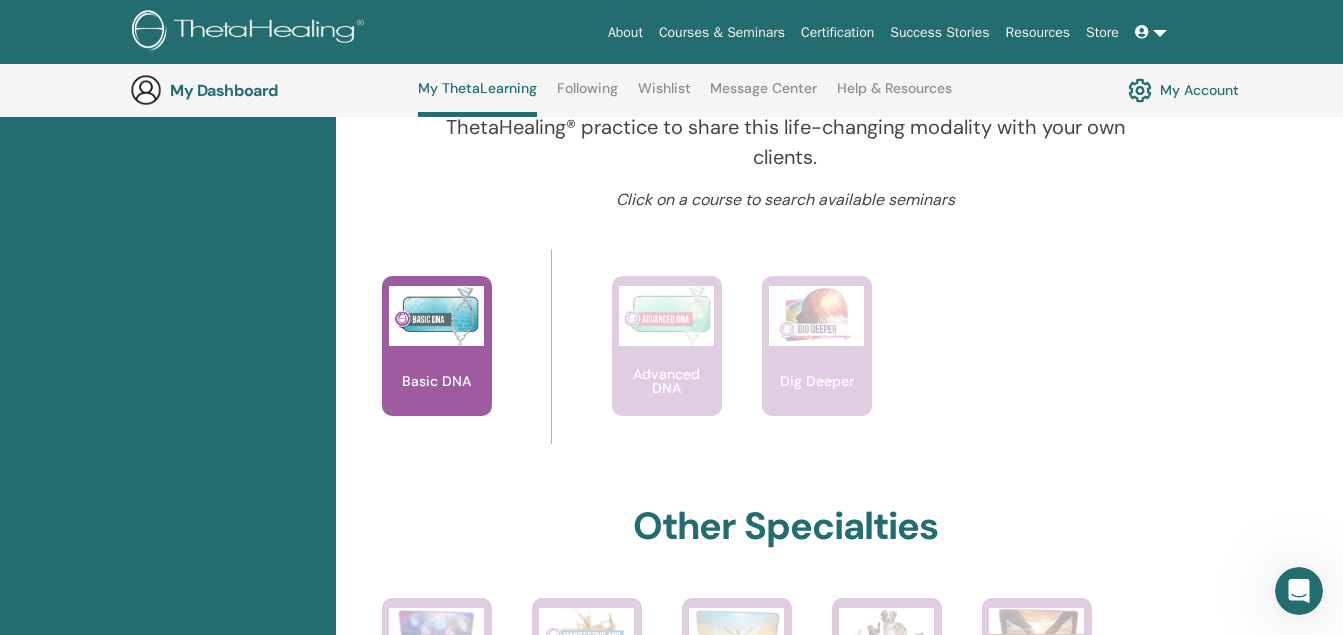 scroll, scrollTop: 753, scrollLeft: 0, axis: vertical 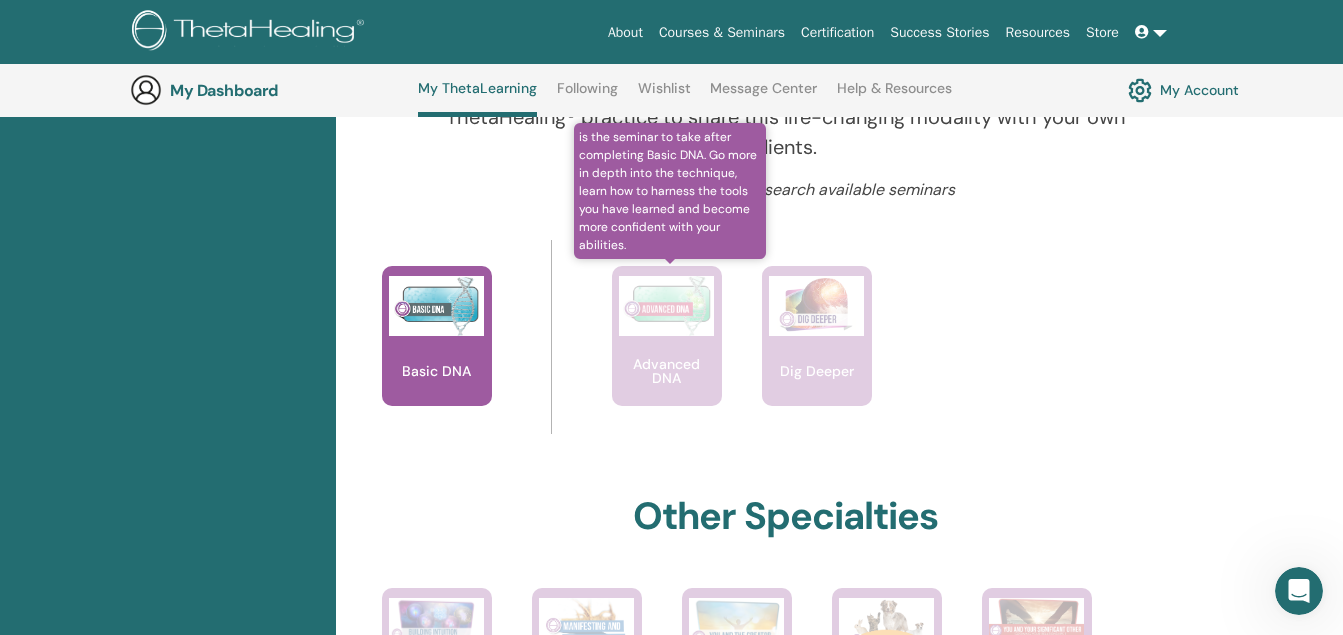 click on "Advanced DNA" at bounding box center [667, 371] 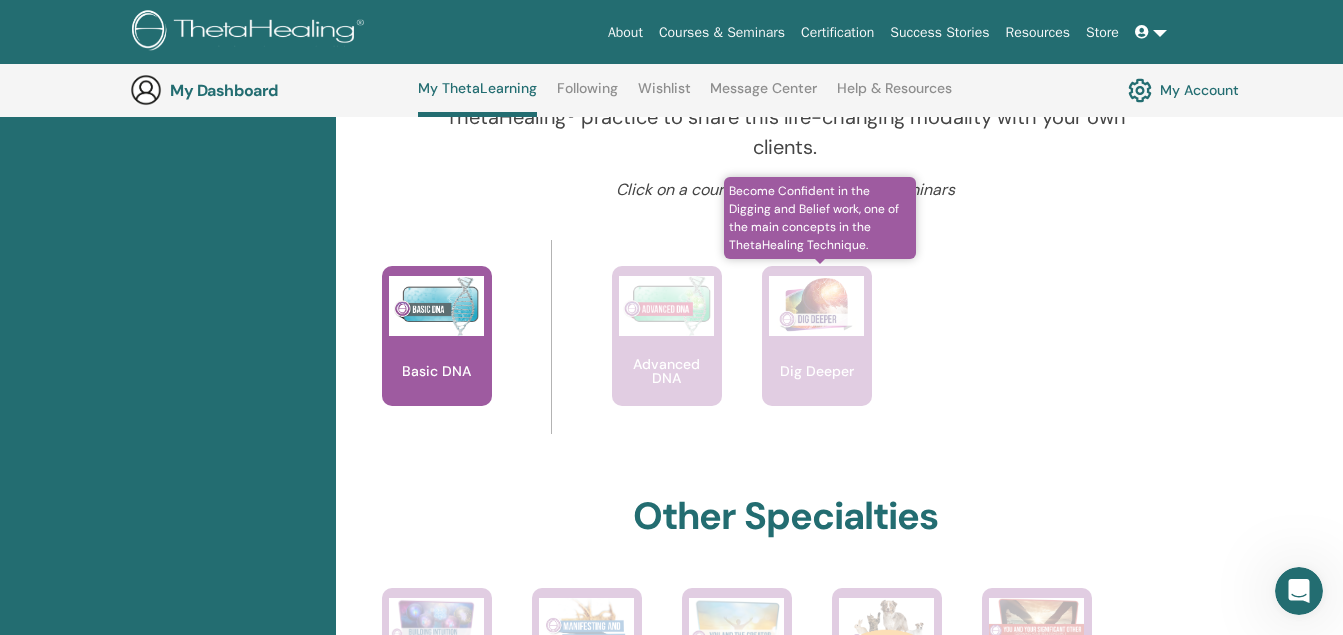 click on "Dig Deeper" at bounding box center (817, 336) 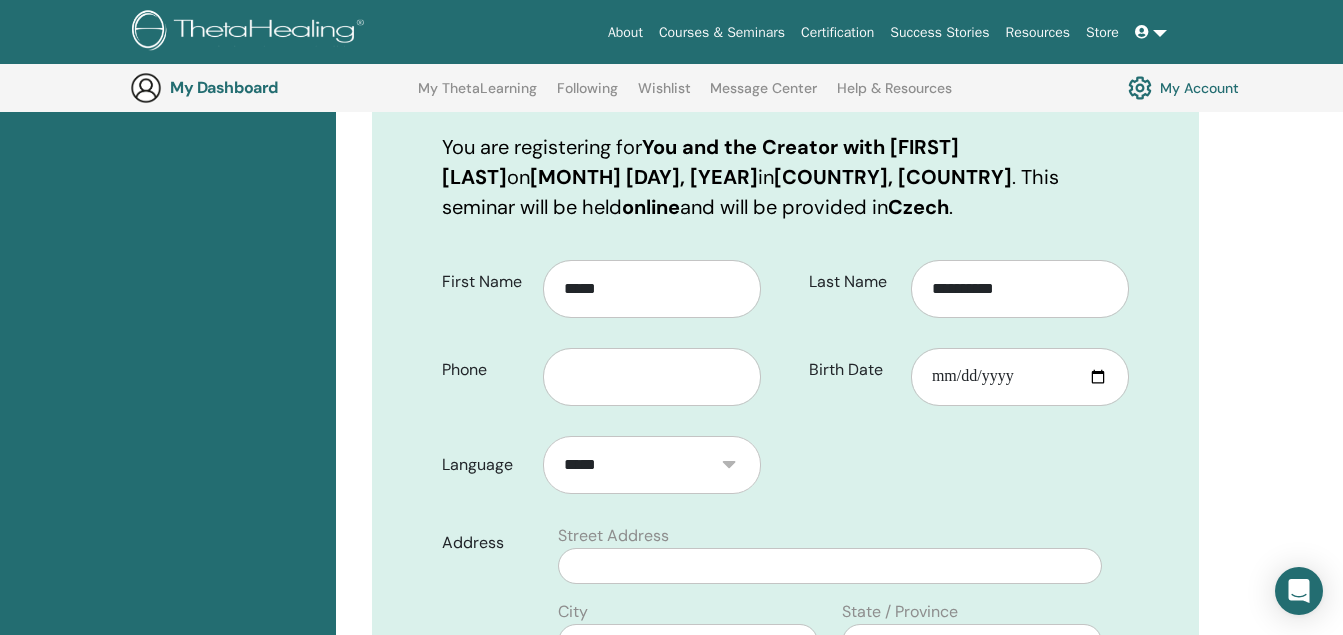 scroll, scrollTop: 548, scrollLeft: 0, axis: vertical 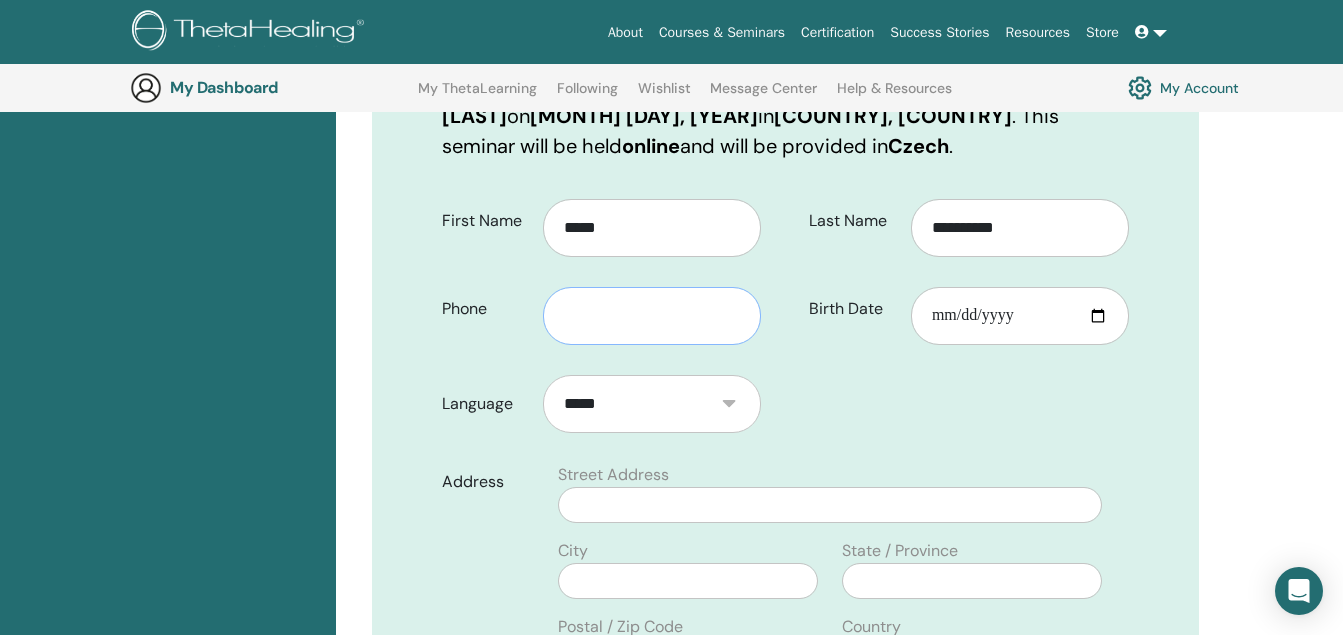 click at bounding box center [652, 316] 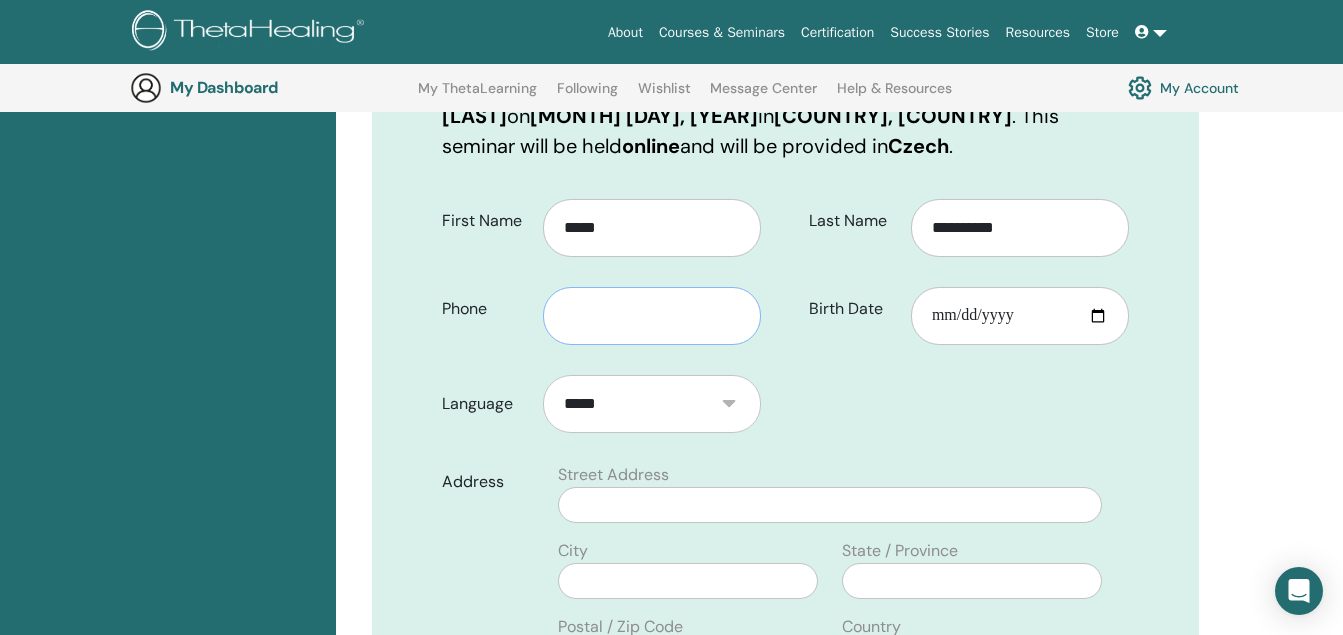 type on "*********" 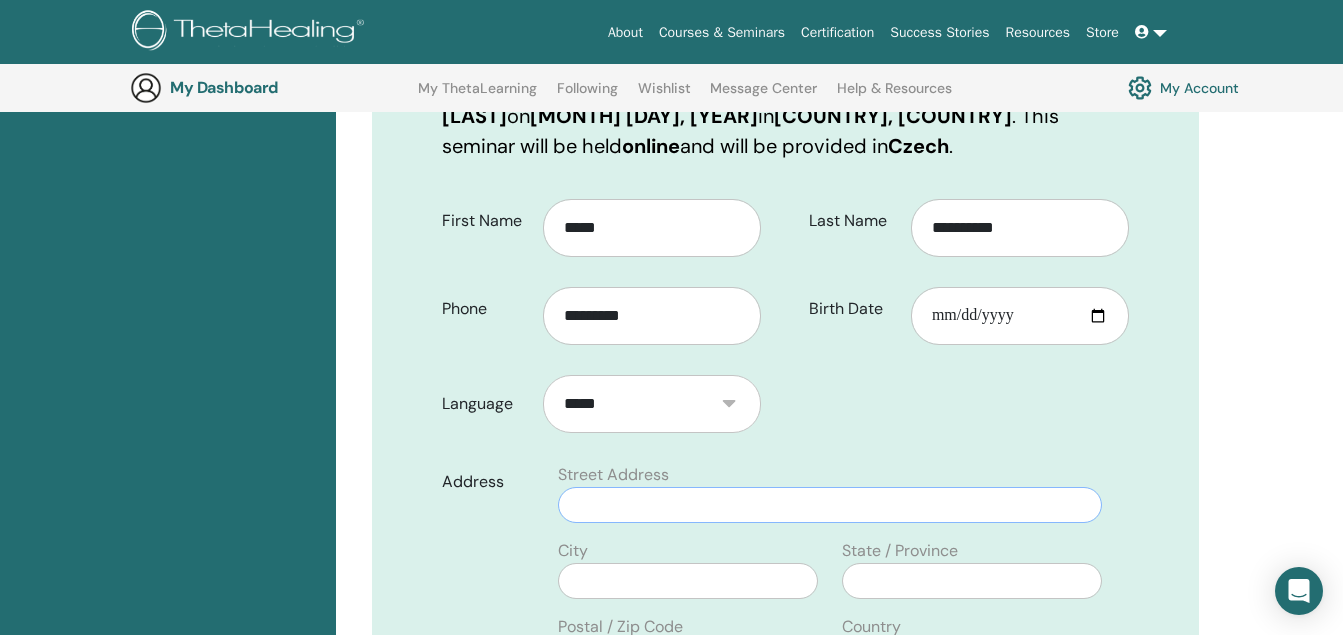 type on "**********" 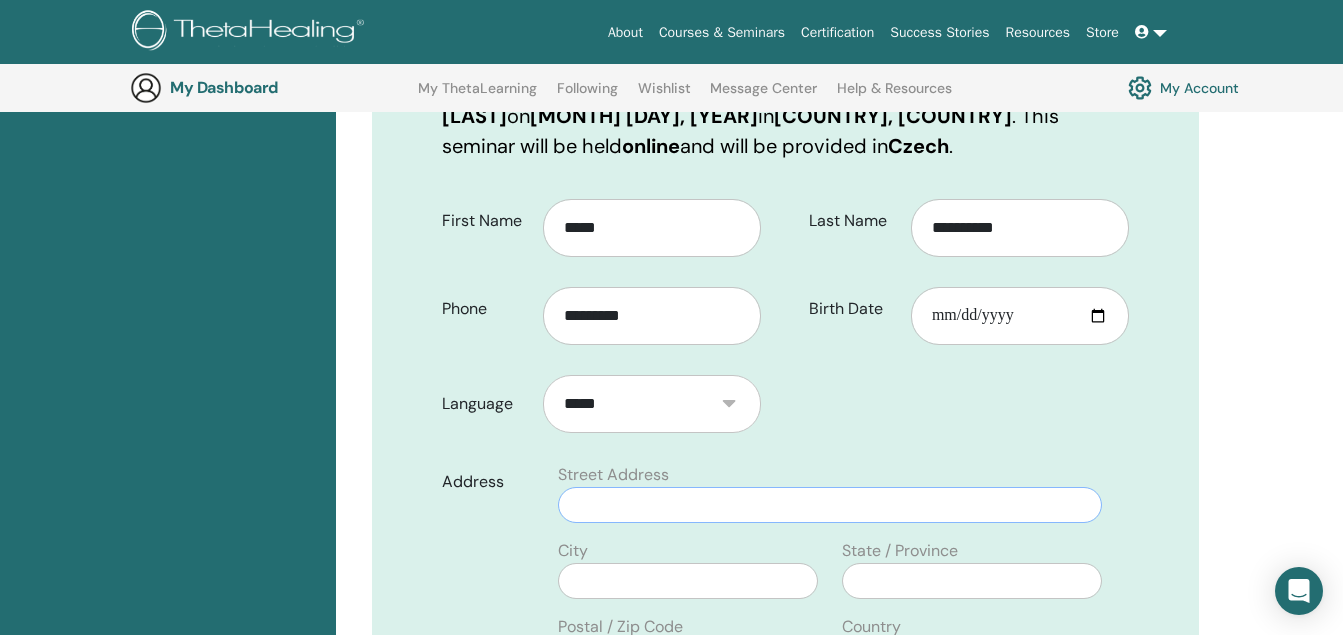 type on "*****" 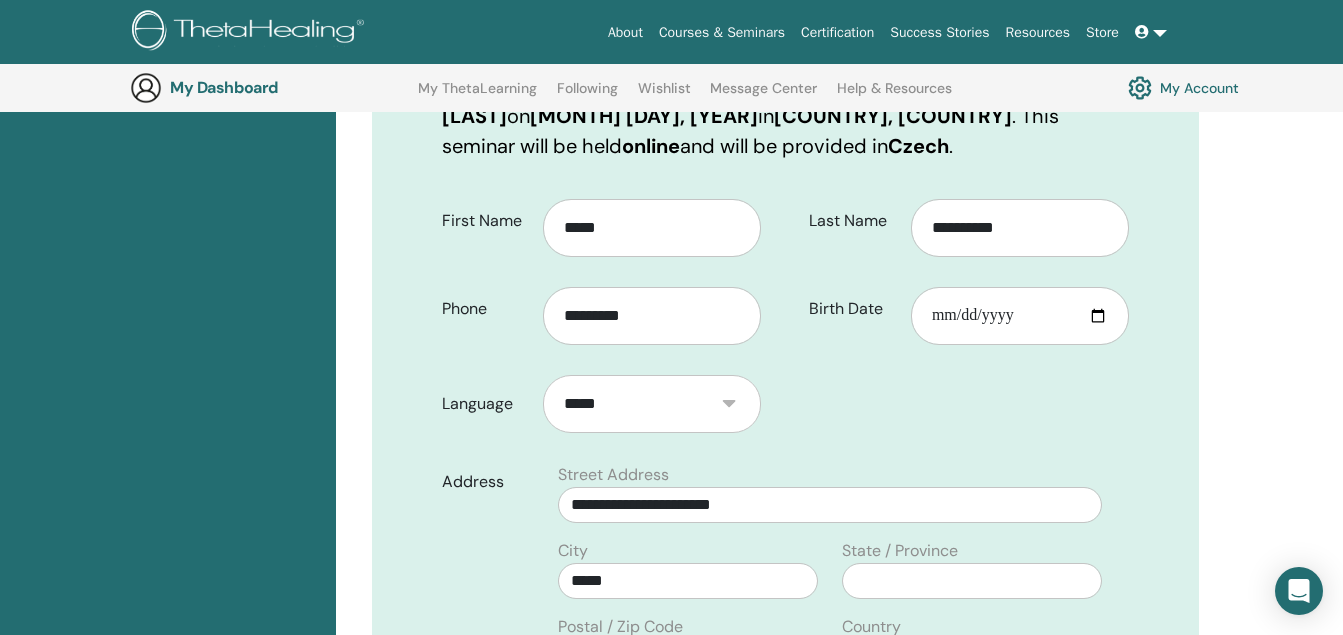 type on "*****" 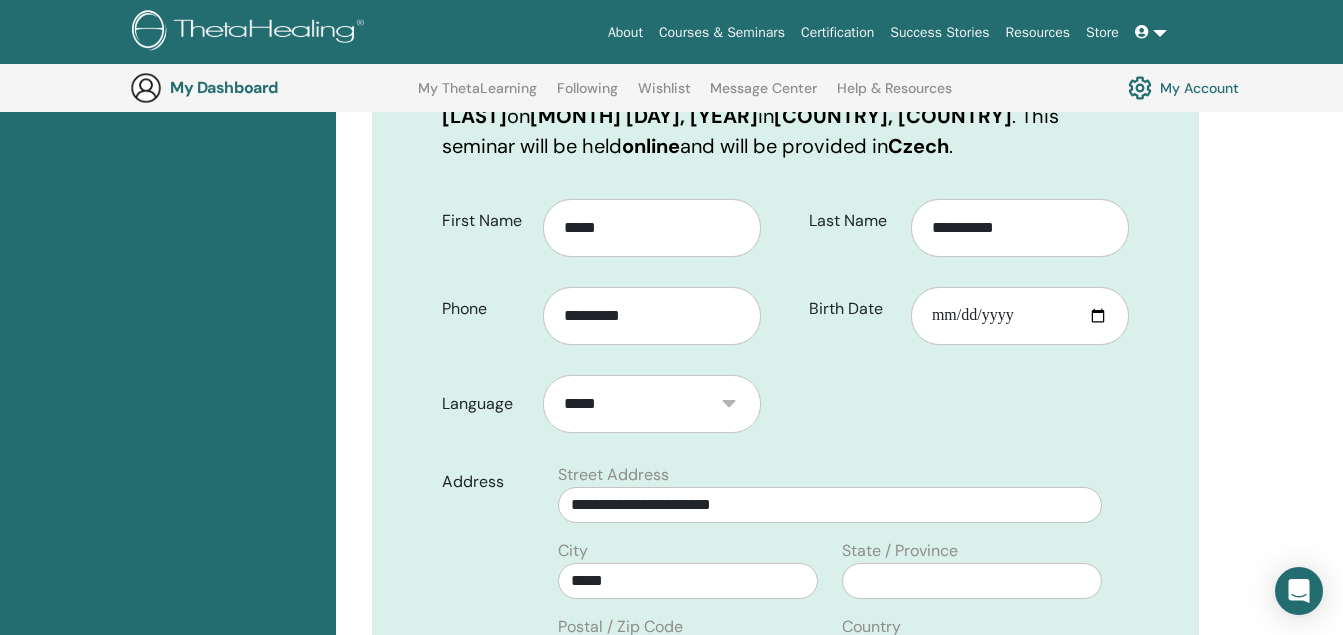 select on "***" 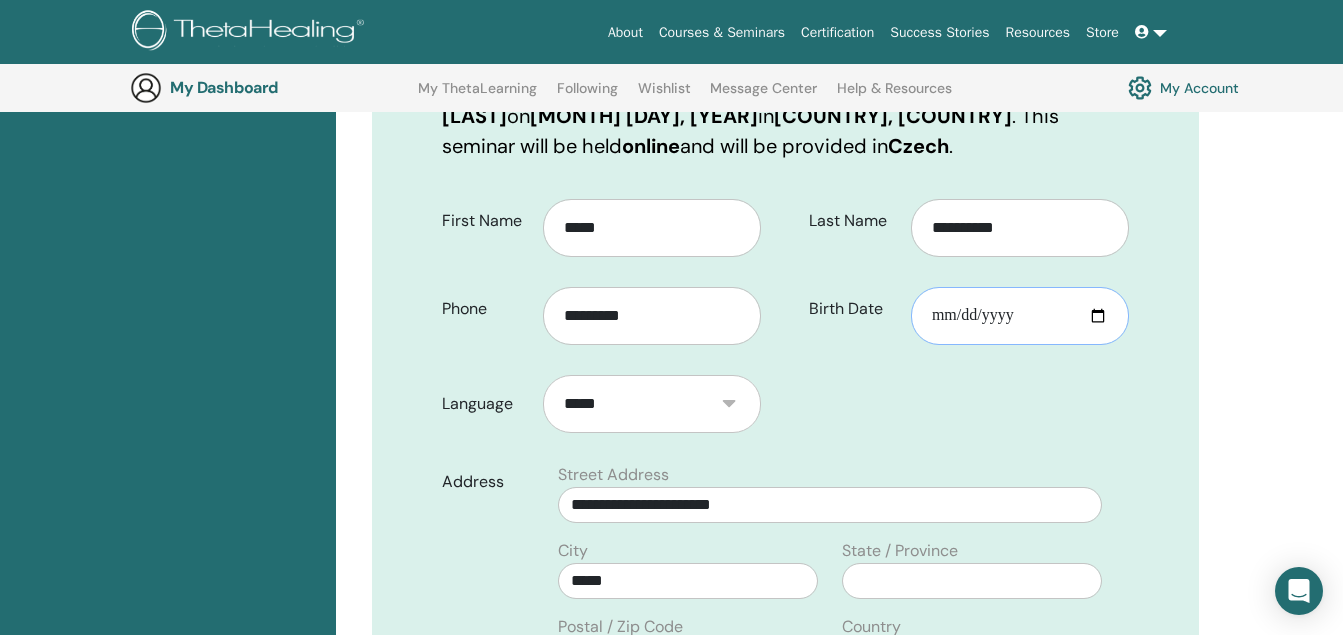click on "Birth Date" at bounding box center [1020, 316] 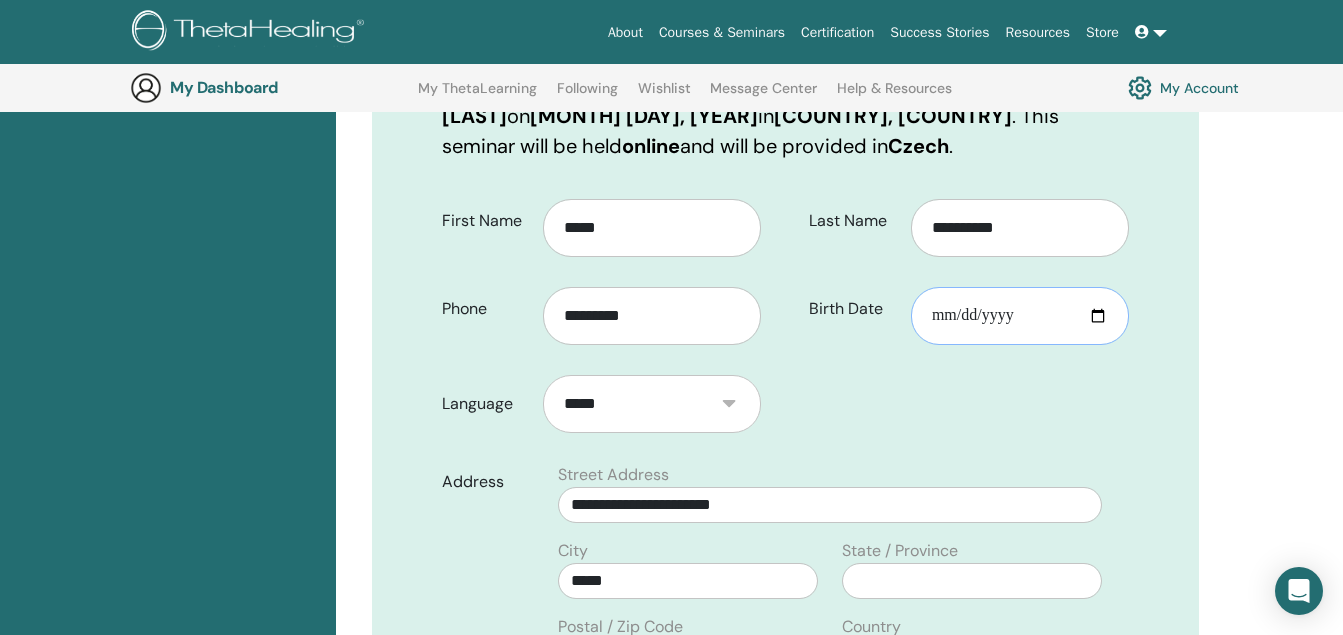 type on "**********" 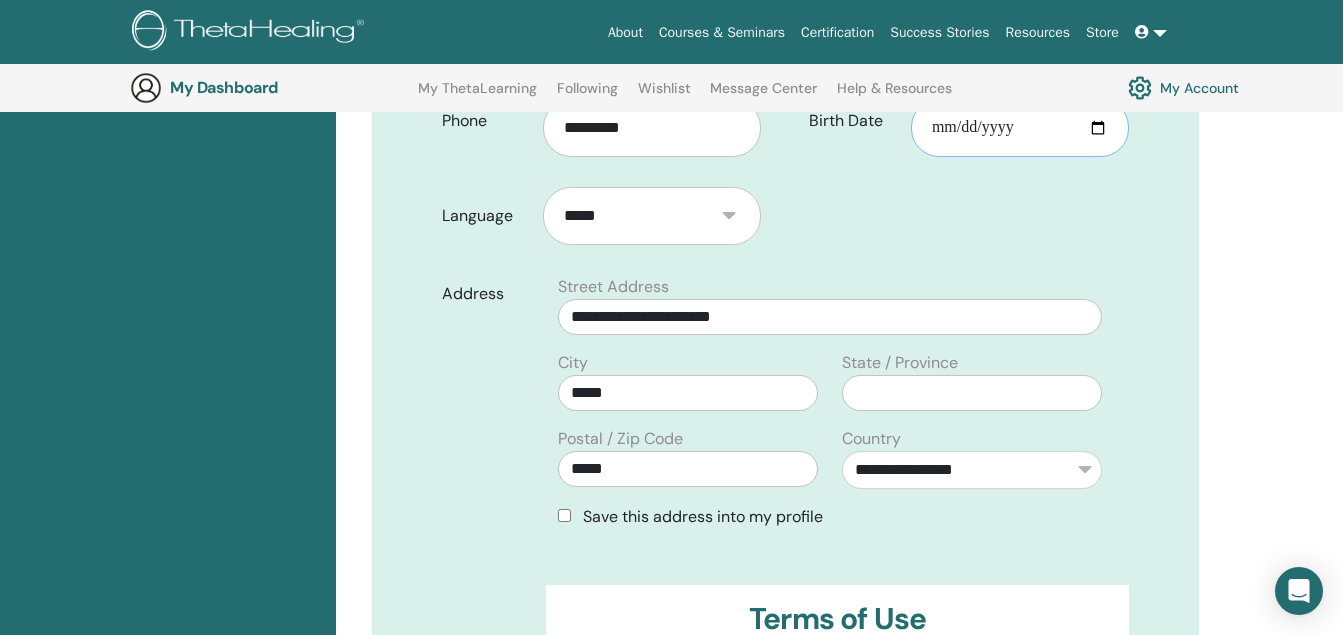 scroll, scrollTop: 748, scrollLeft: 0, axis: vertical 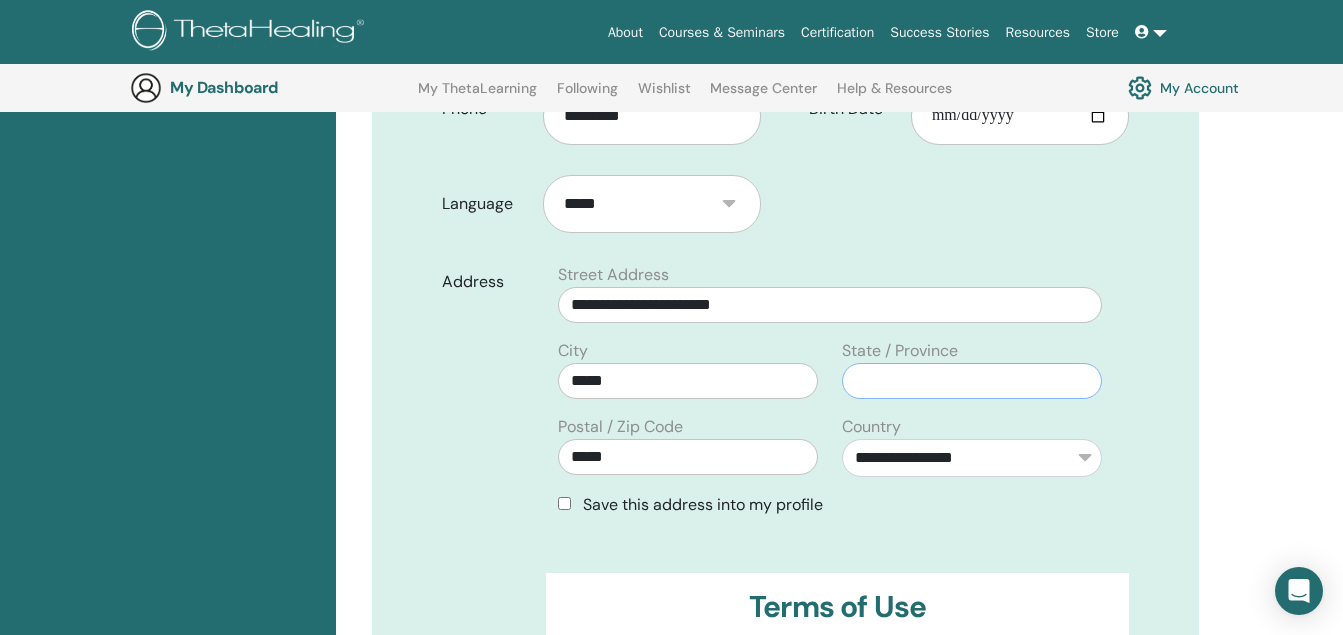 click at bounding box center (972, 381) 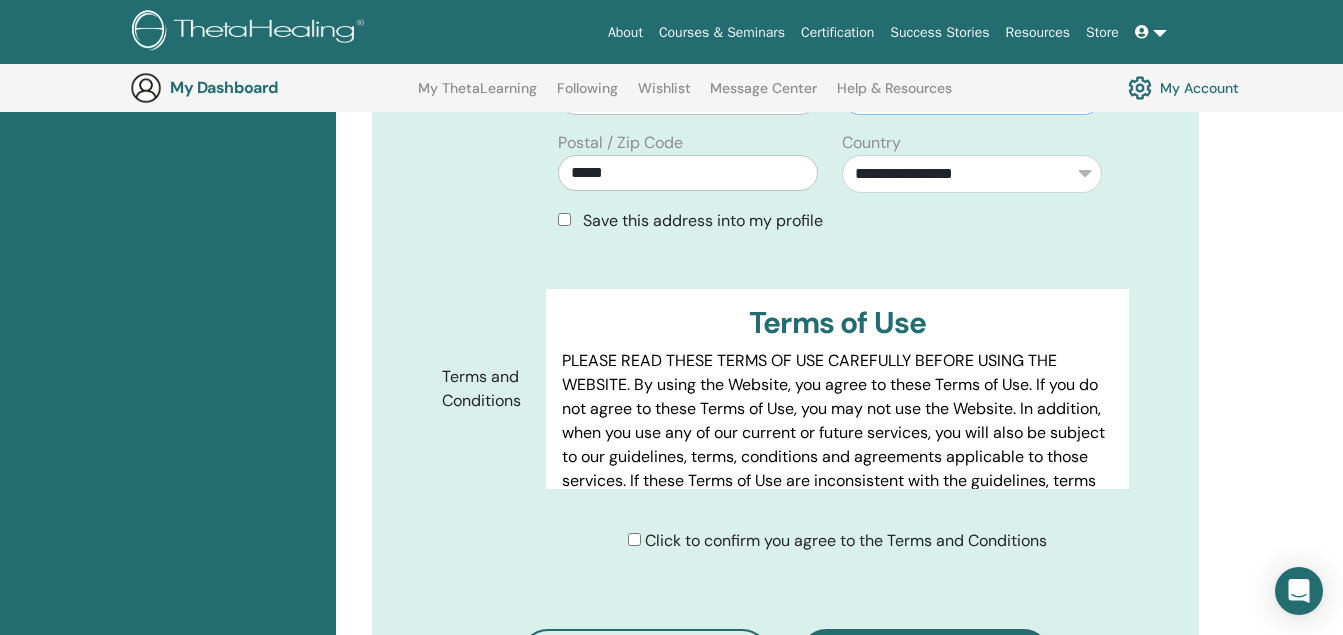 scroll, scrollTop: 1048, scrollLeft: 0, axis: vertical 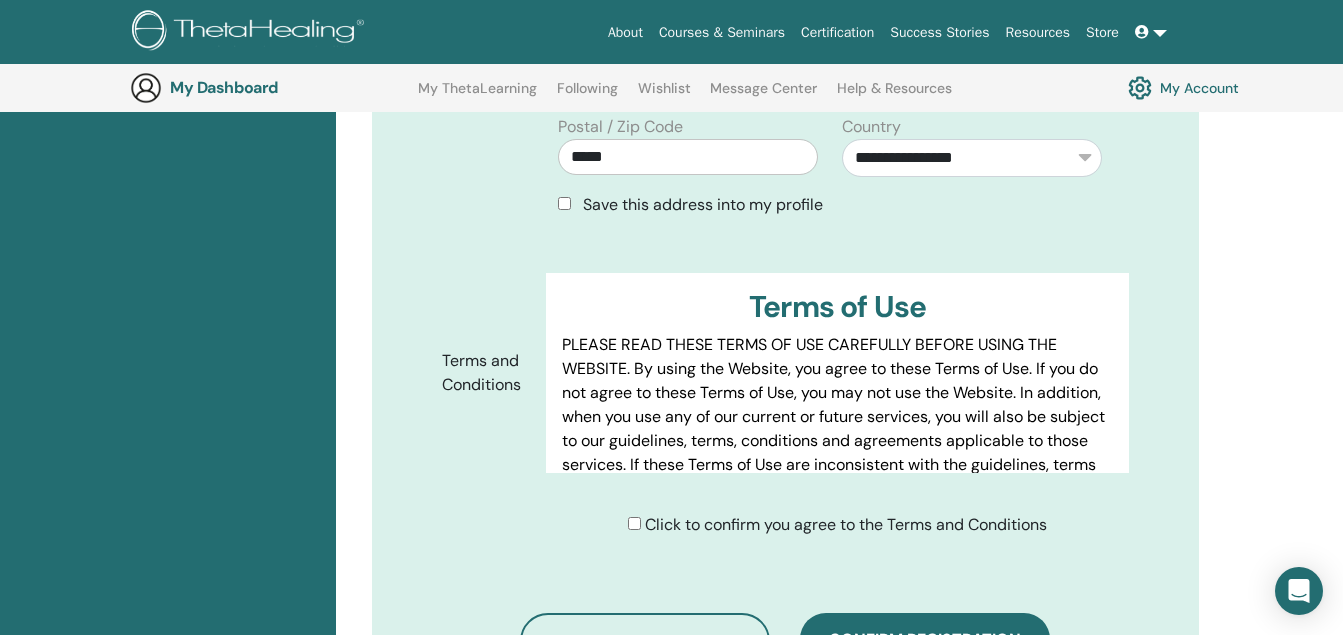 type on "**********" 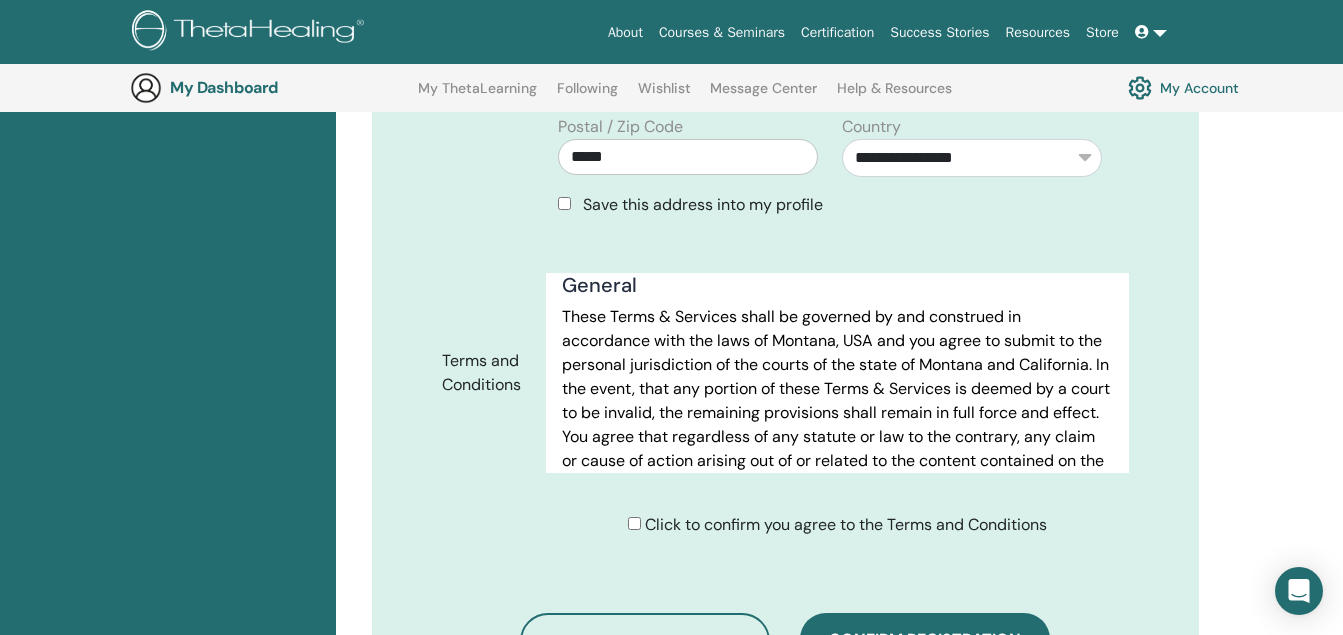 scroll, scrollTop: 11595, scrollLeft: 0, axis: vertical 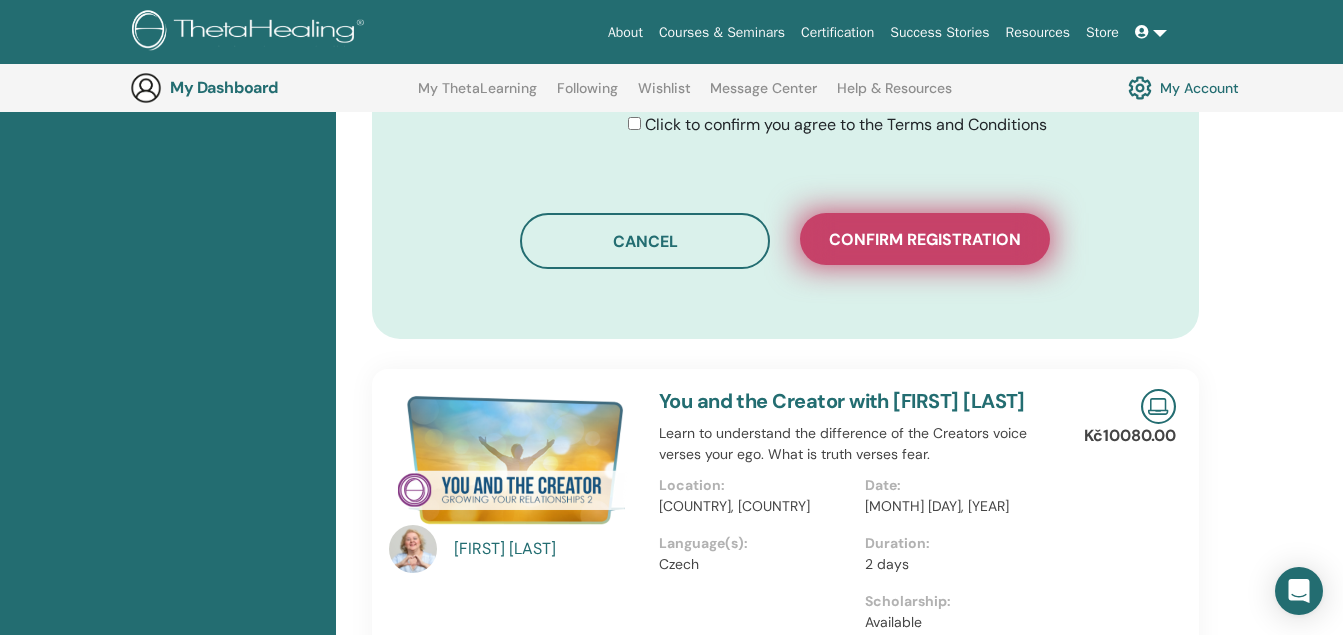 click on "Confirm registration" at bounding box center (925, 239) 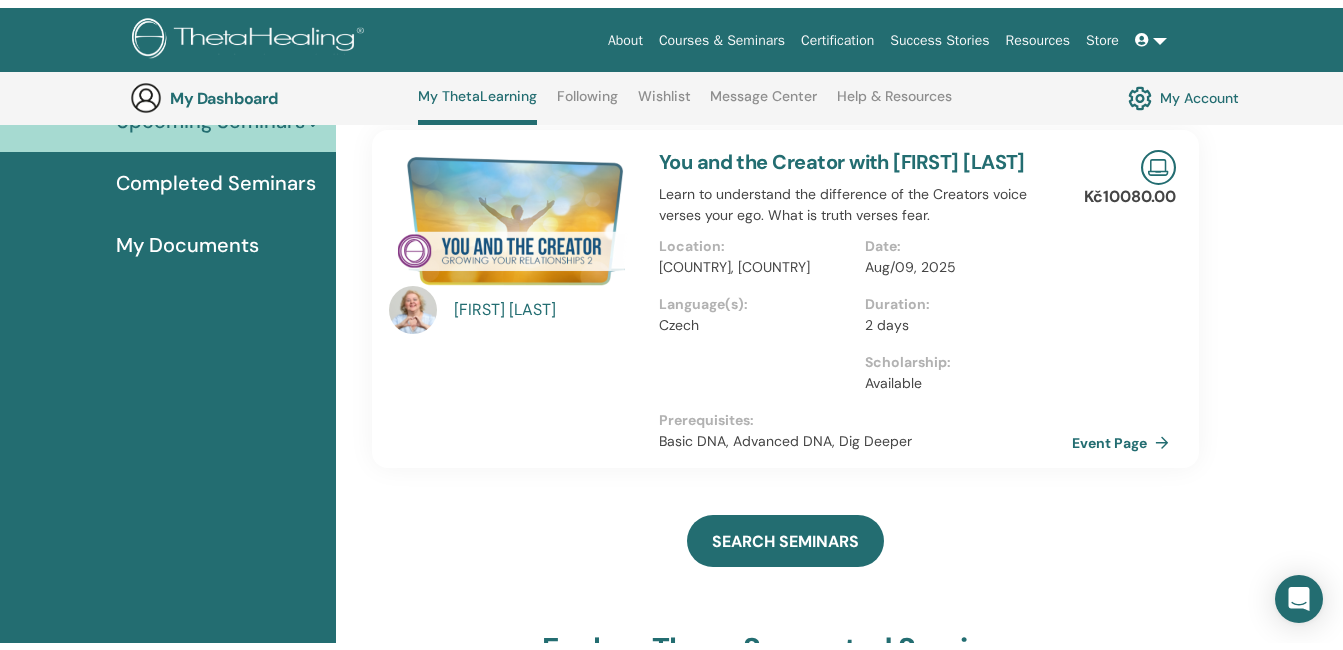 scroll, scrollTop: 0, scrollLeft: 0, axis: both 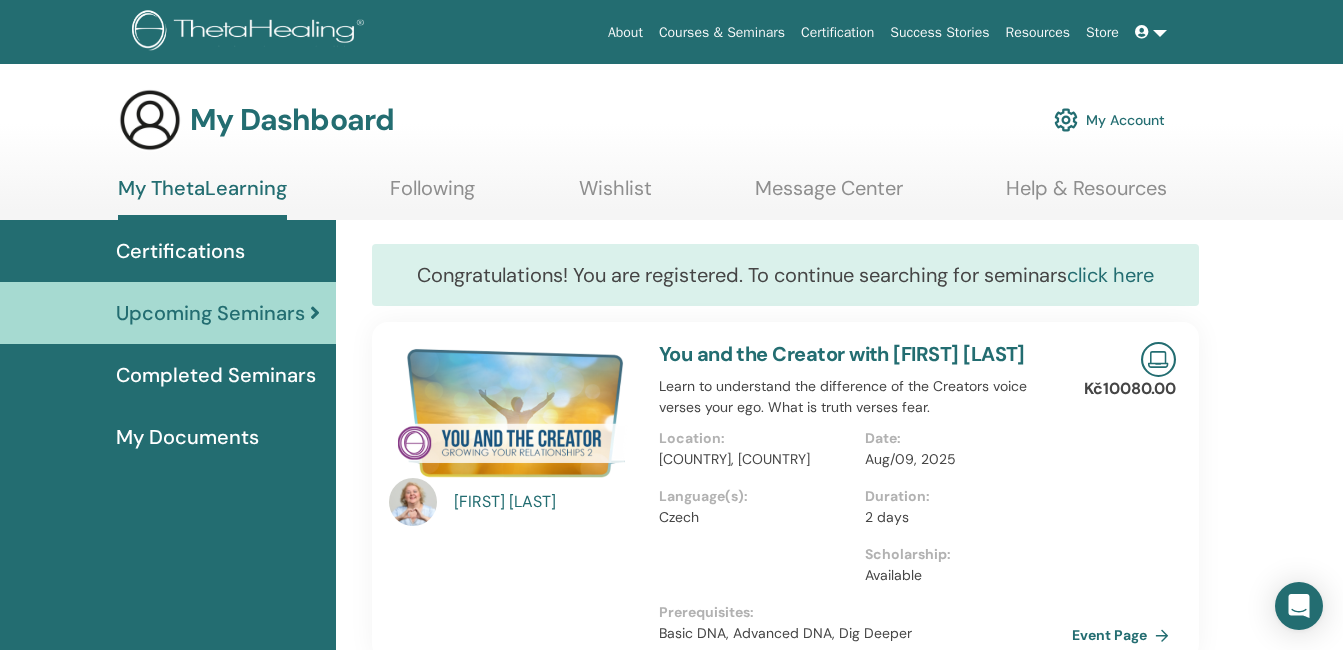 click on "click here" at bounding box center (1110, 275) 